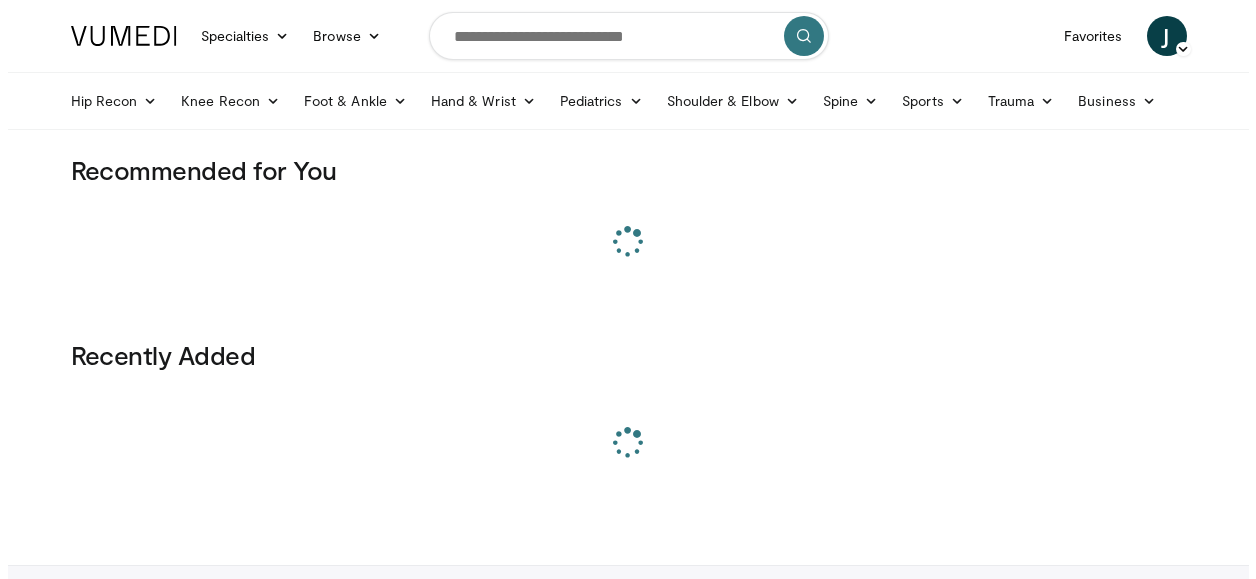 scroll, scrollTop: 0, scrollLeft: 0, axis: both 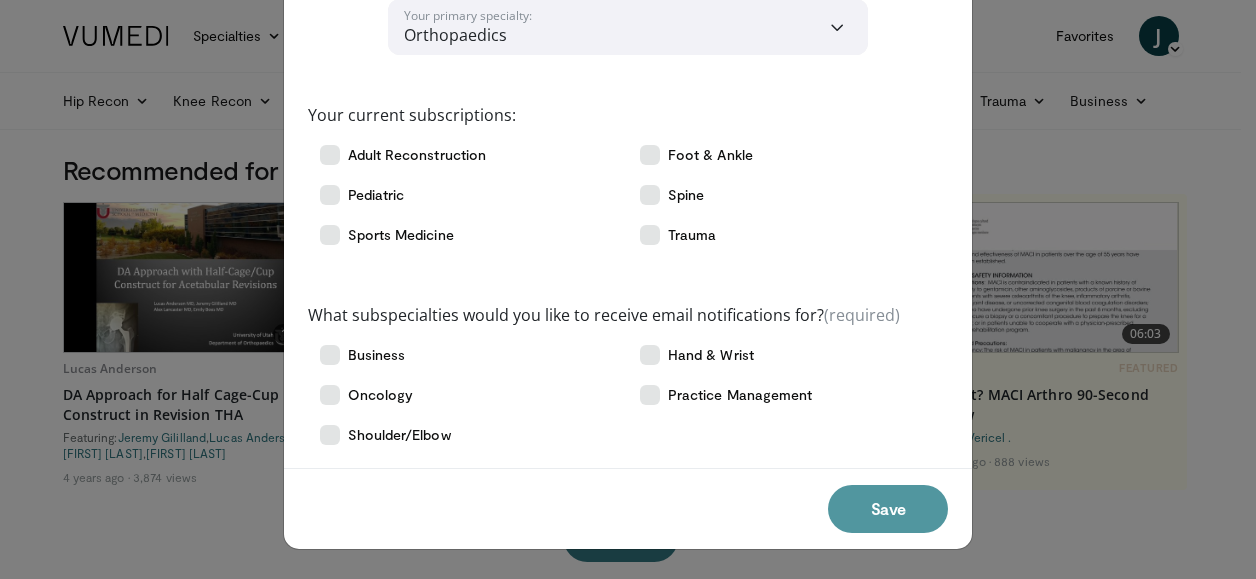 click on "Save" at bounding box center [888, 509] 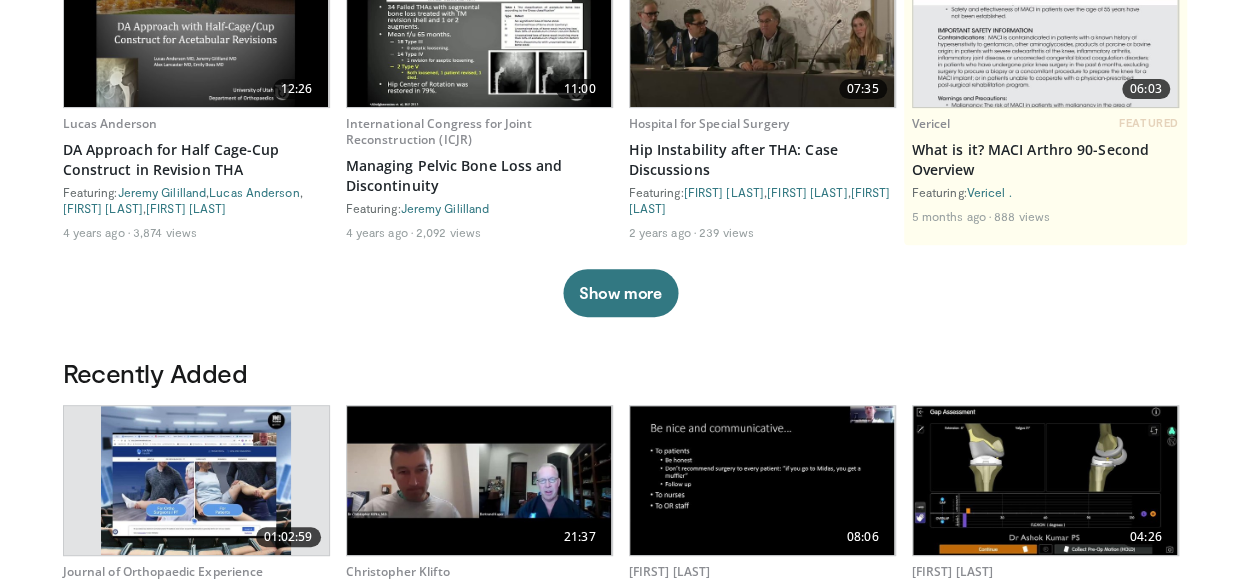 scroll, scrollTop: 0, scrollLeft: 0, axis: both 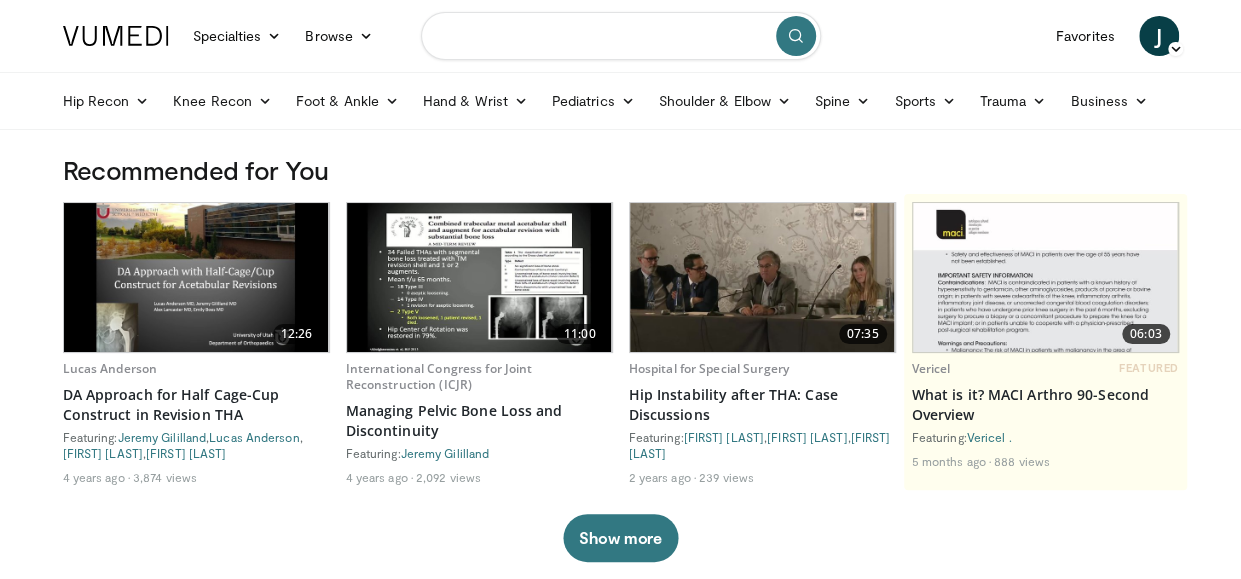 click at bounding box center (621, 36) 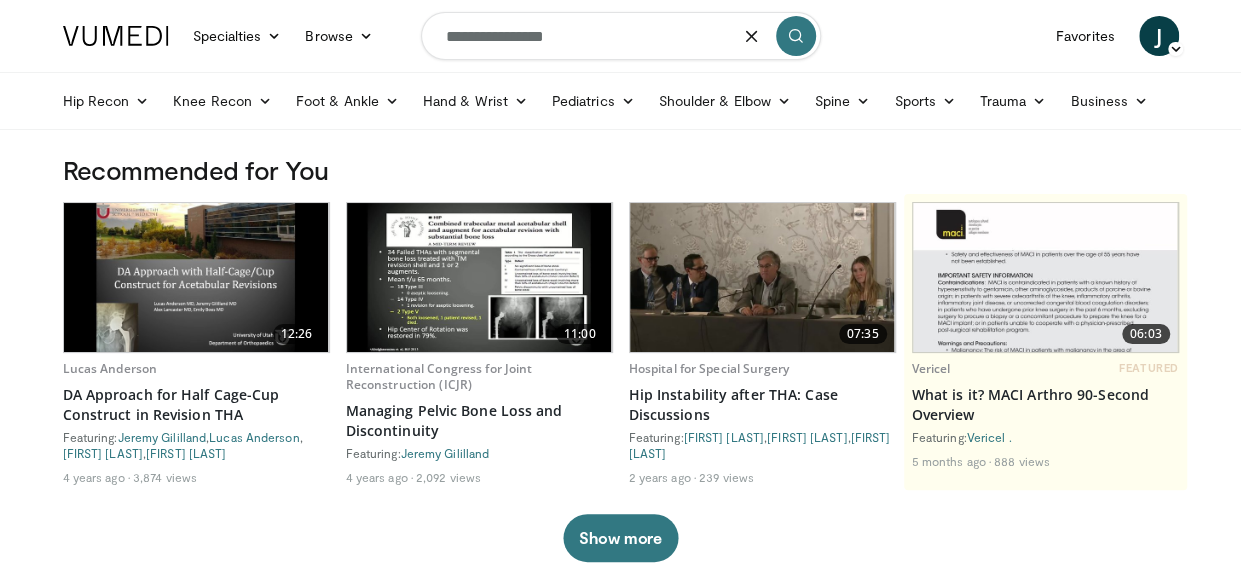 type on "**********" 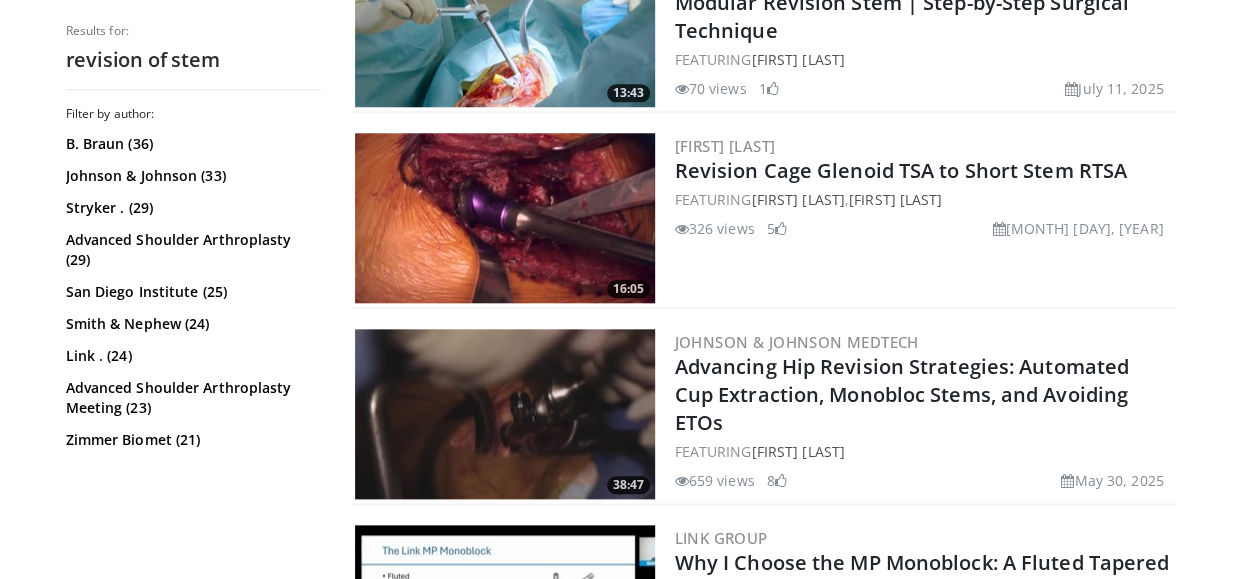 scroll, scrollTop: 0, scrollLeft: 0, axis: both 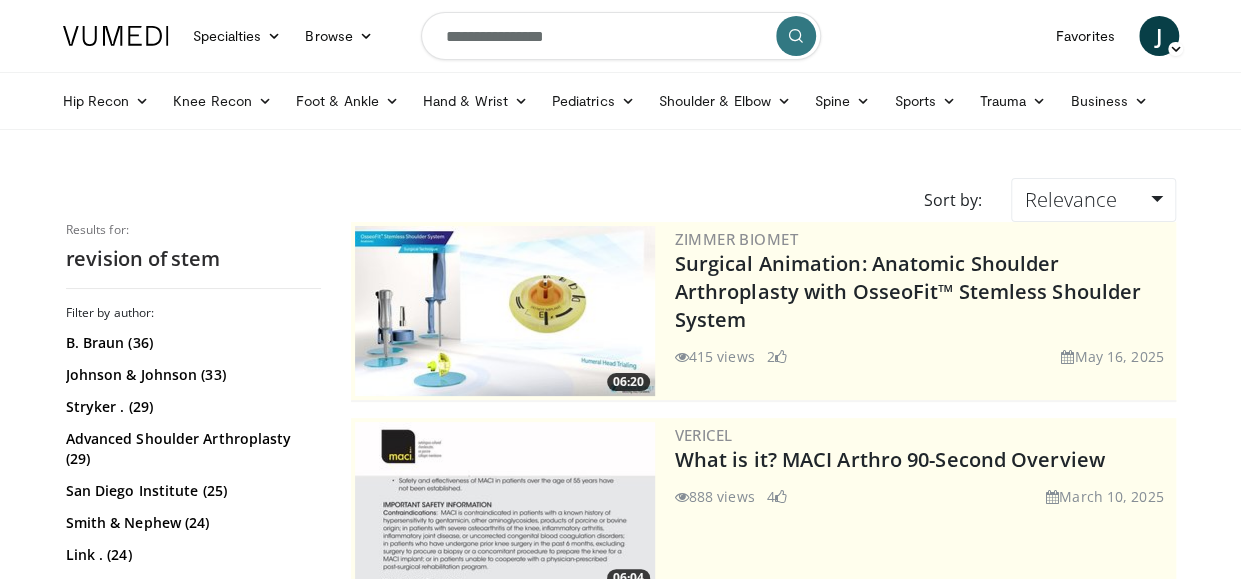click on "**********" at bounding box center [621, 36] 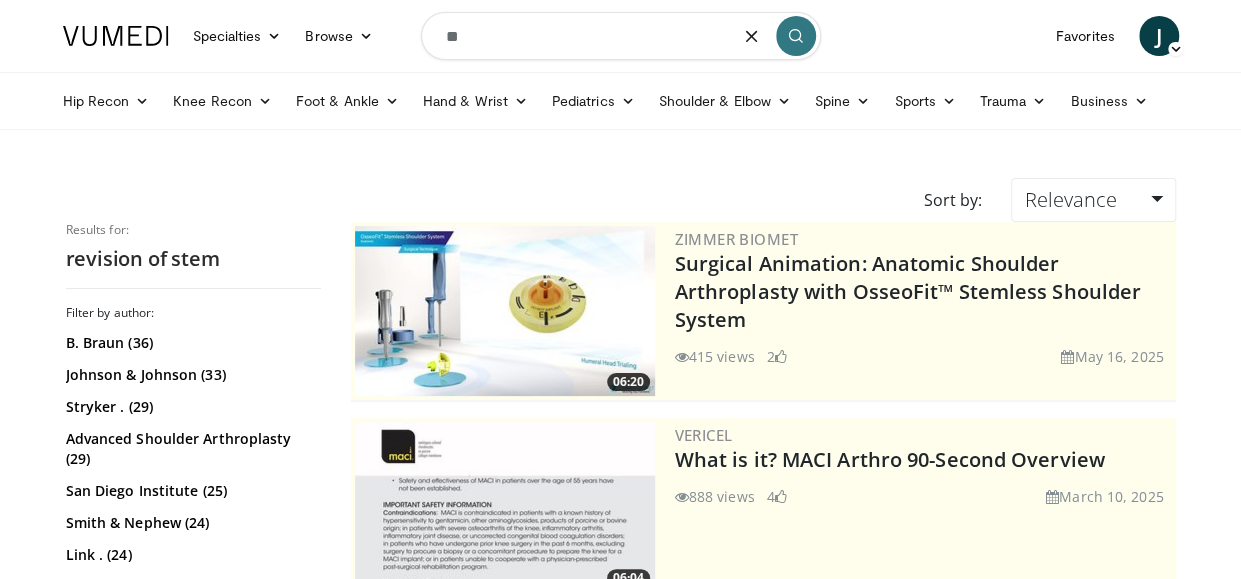 type on "*" 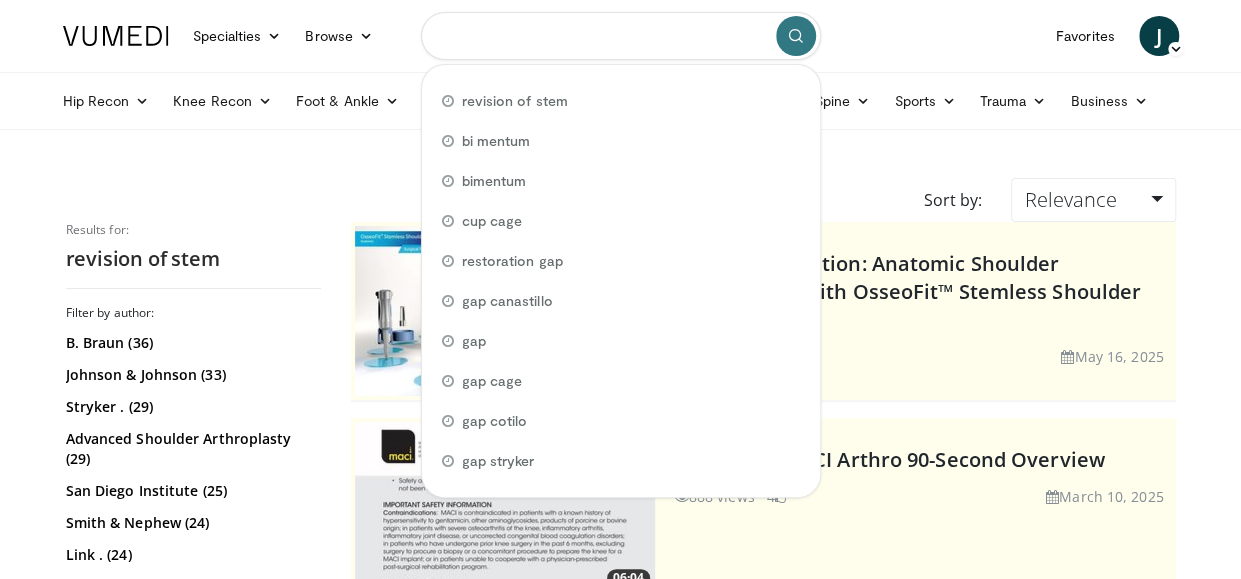 type on "*" 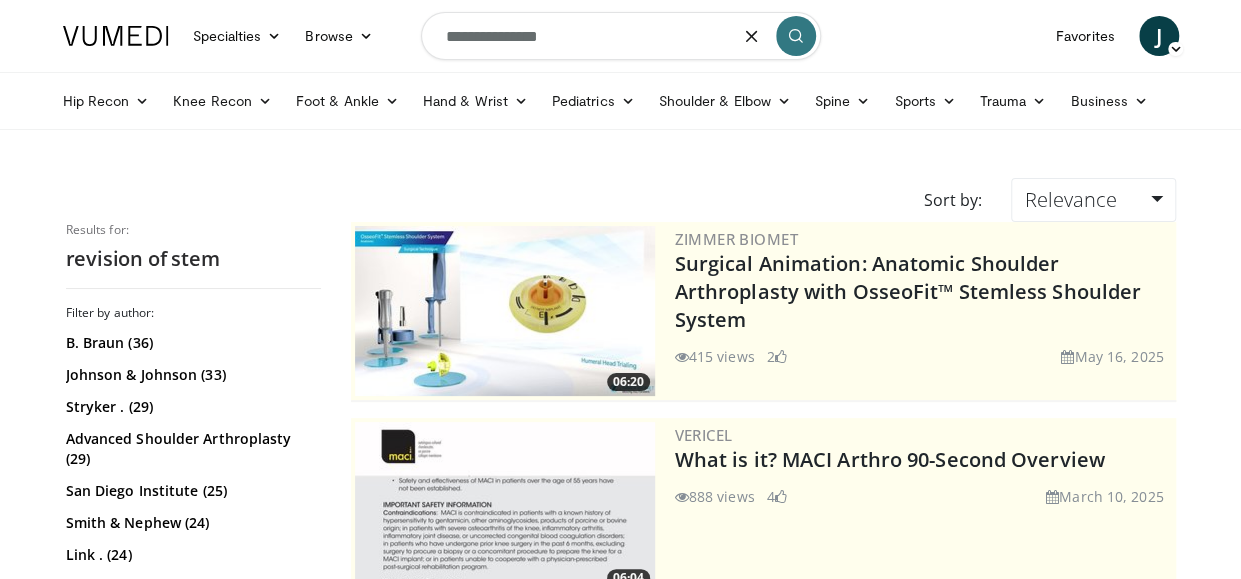type on "**********" 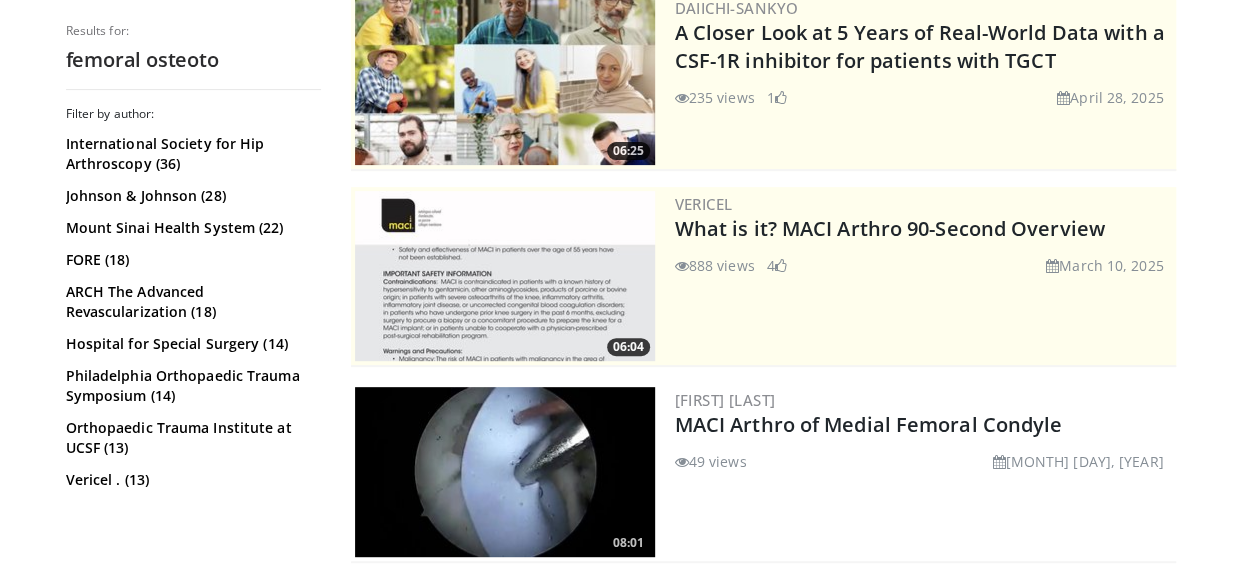 scroll, scrollTop: 0, scrollLeft: 0, axis: both 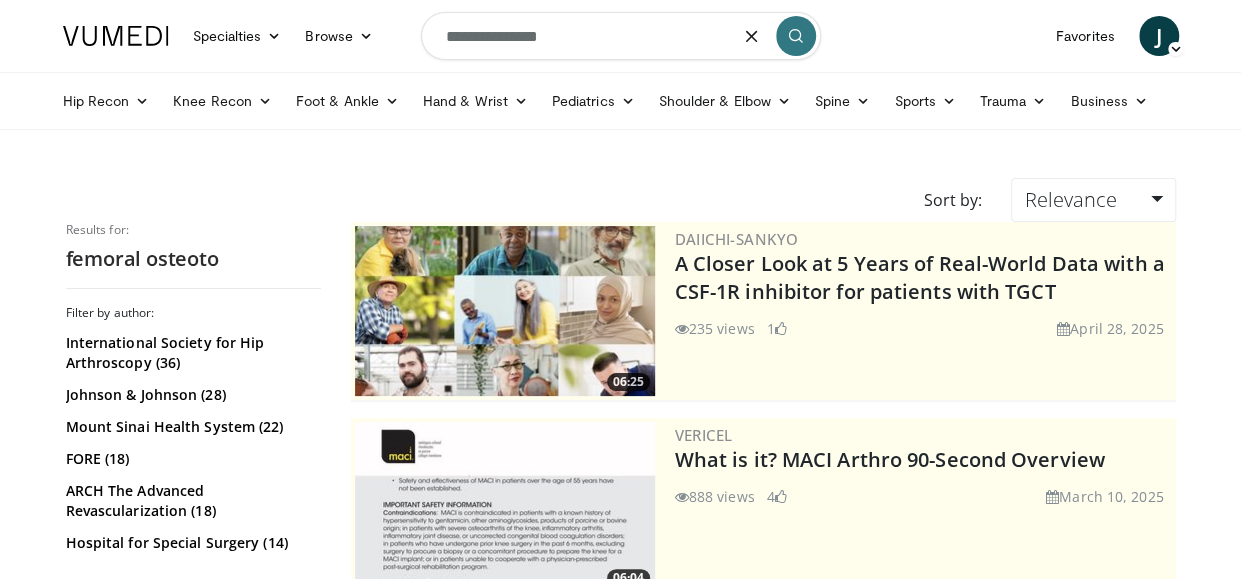 click on "**********" at bounding box center (621, 36) 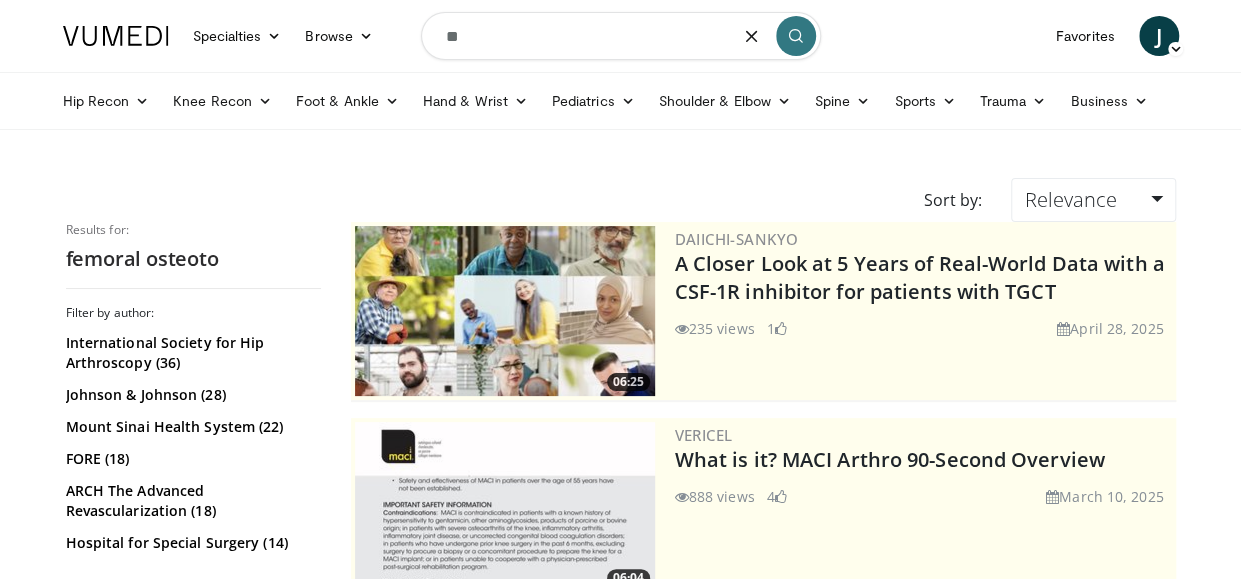 type on "*" 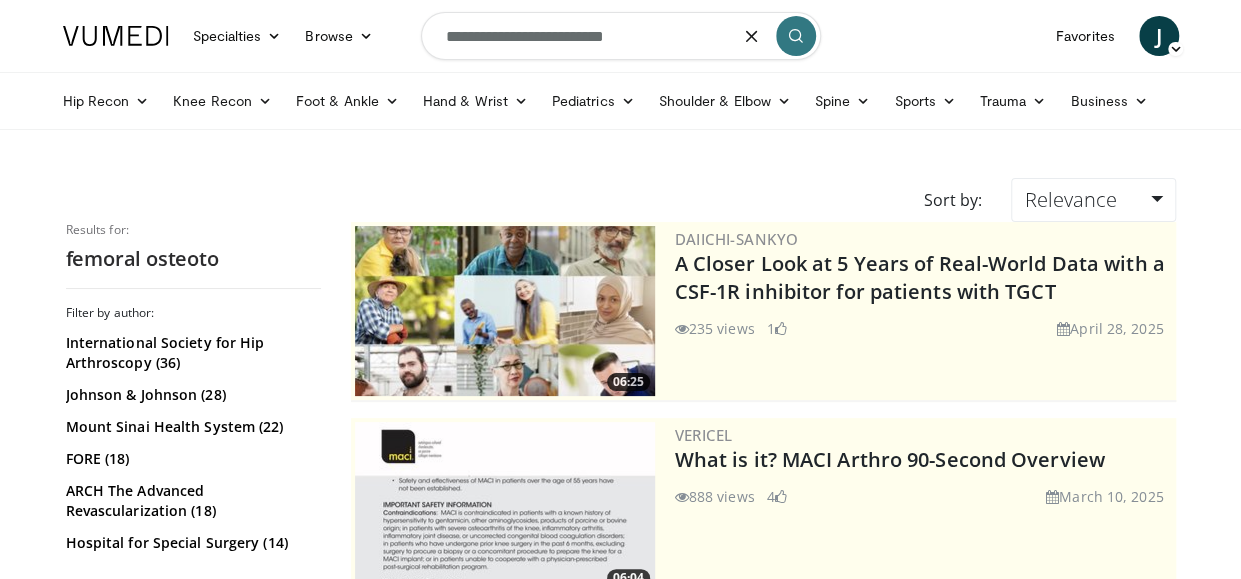 type on "**********" 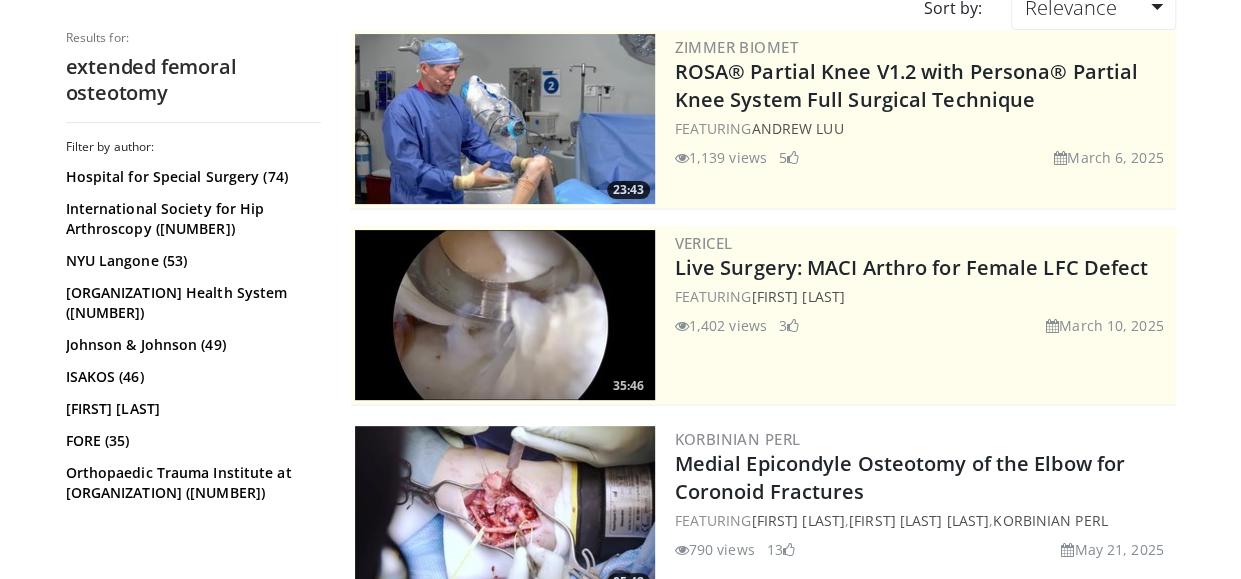 scroll, scrollTop: 195, scrollLeft: 0, axis: vertical 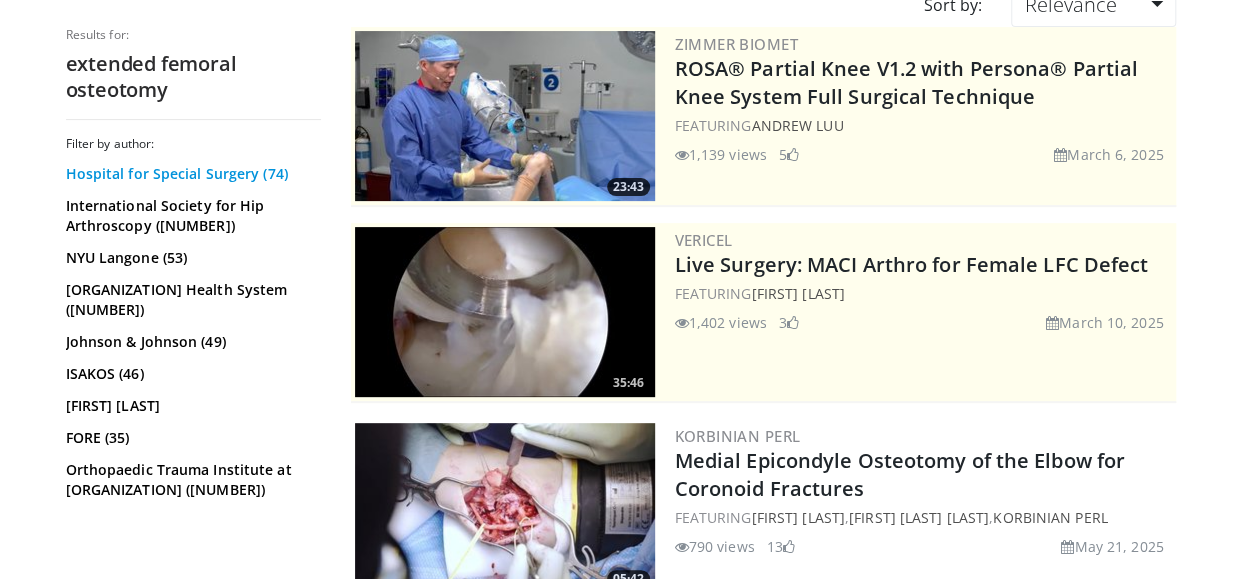 click on "Hospital for Special Surgery (74)" at bounding box center [191, 174] 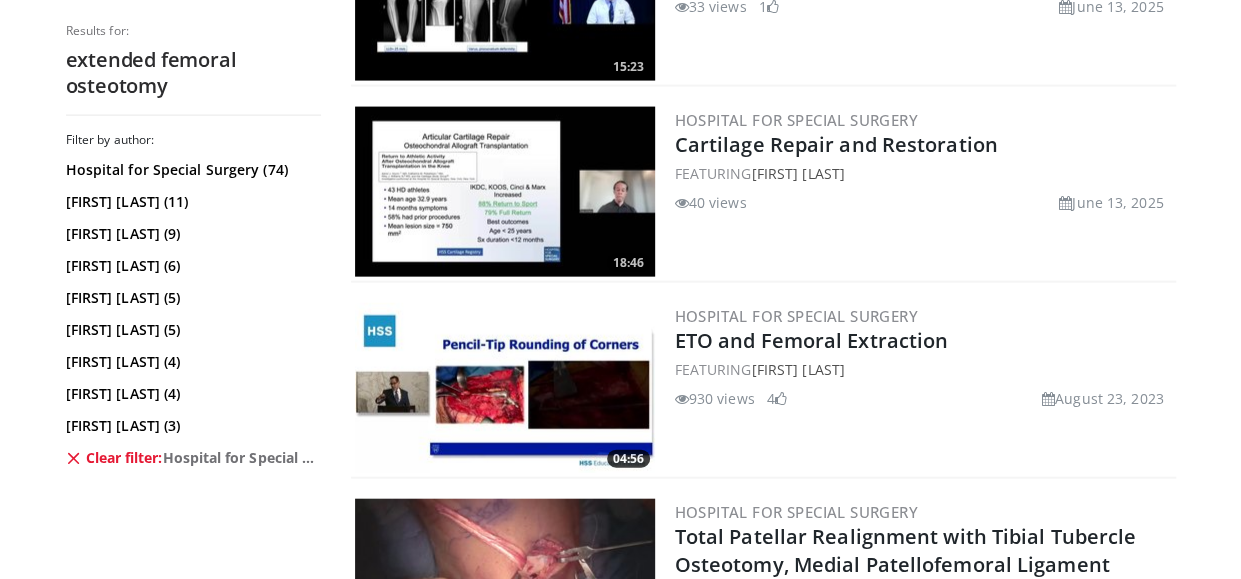 scroll, scrollTop: 2080, scrollLeft: 0, axis: vertical 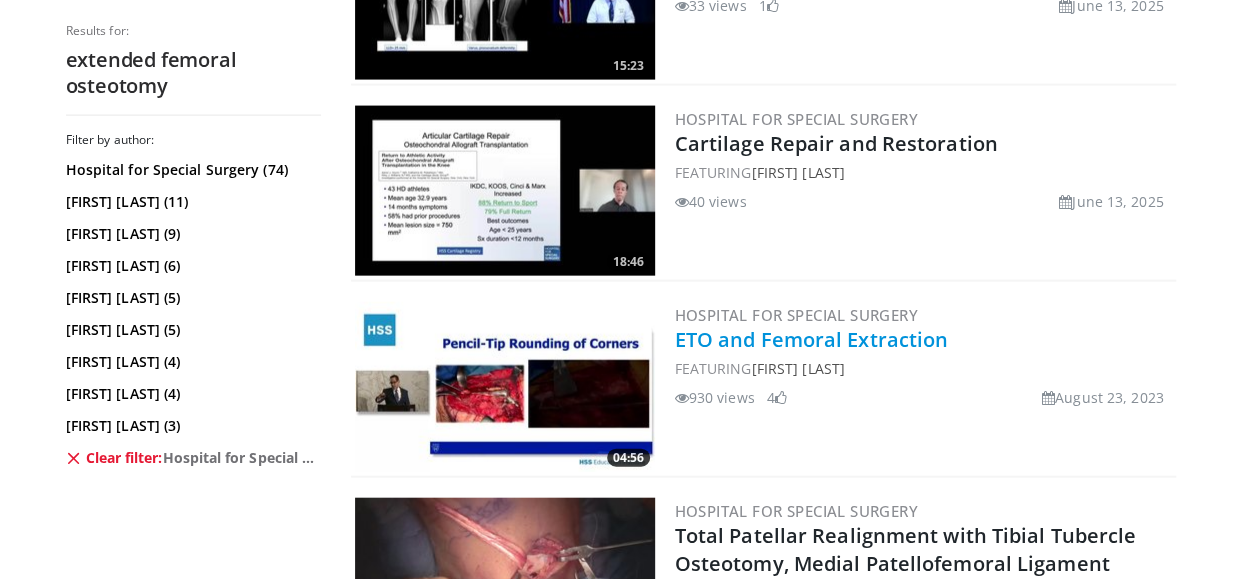 click on "ETO and Femoral Extraction" at bounding box center (812, 339) 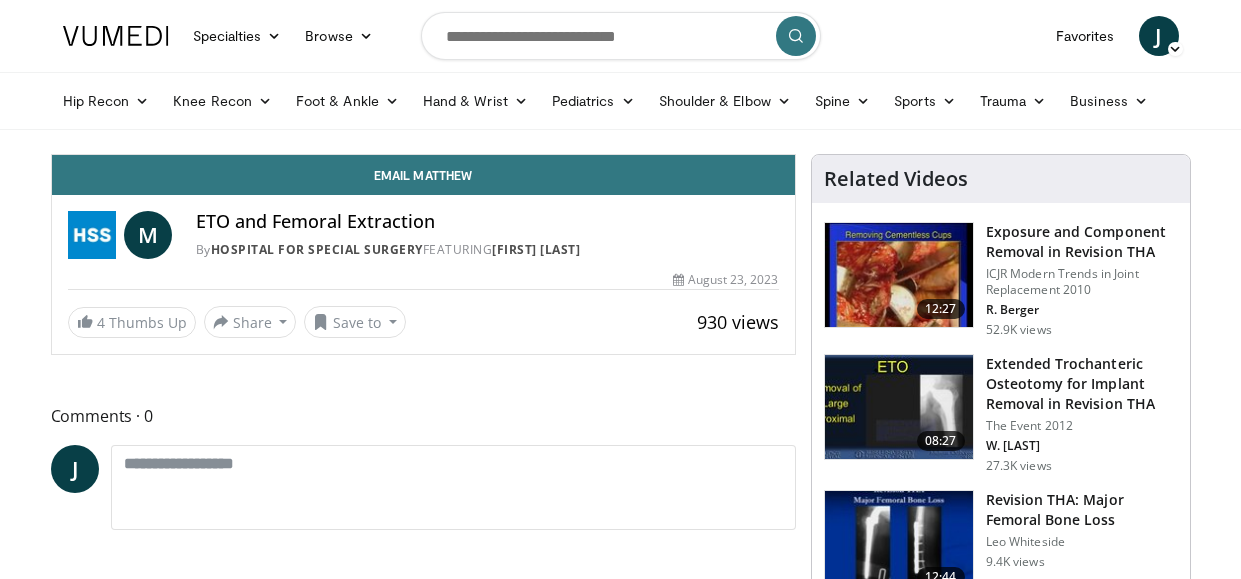 scroll, scrollTop: 0, scrollLeft: 0, axis: both 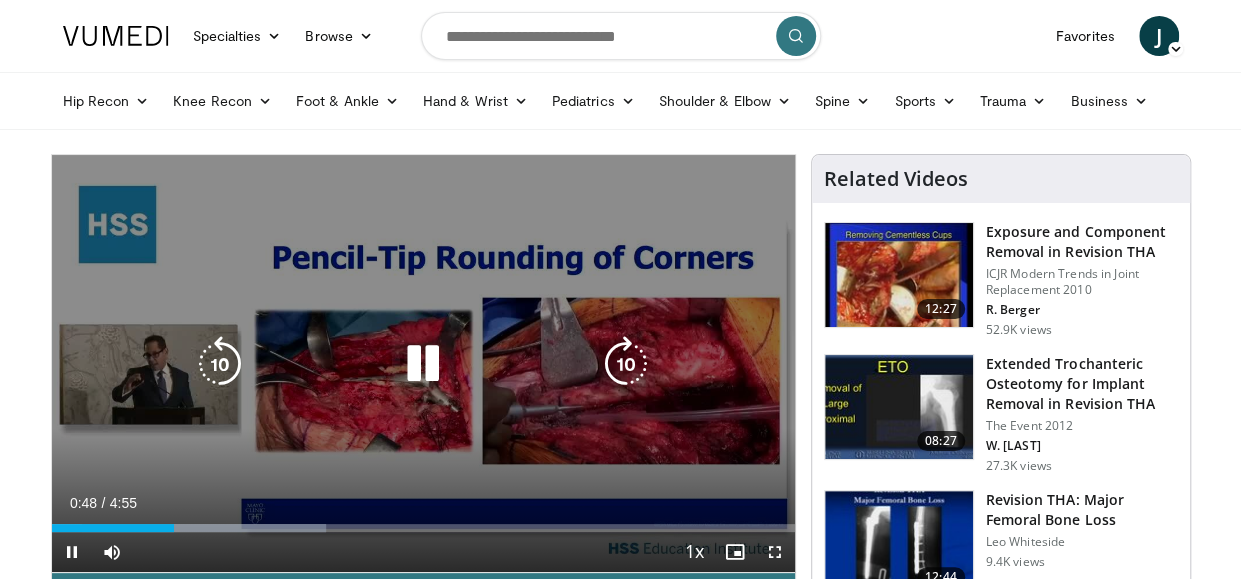 click at bounding box center (423, 364) 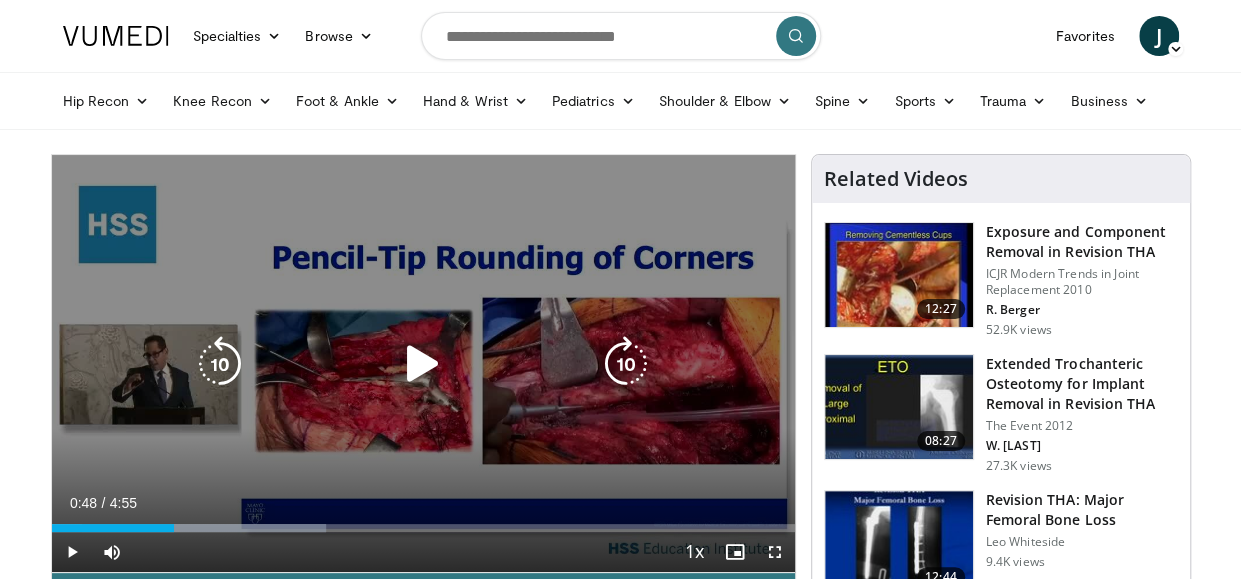 click at bounding box center [423, 364] 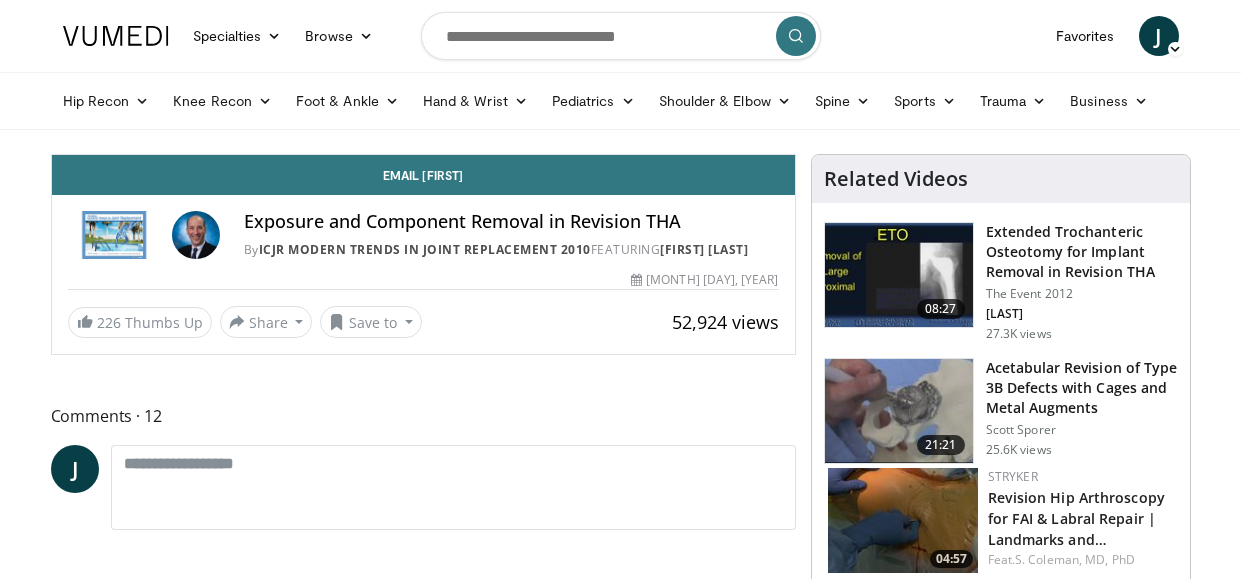 scroll, scrollTop: 0, scrollLeft: 0, axis: both 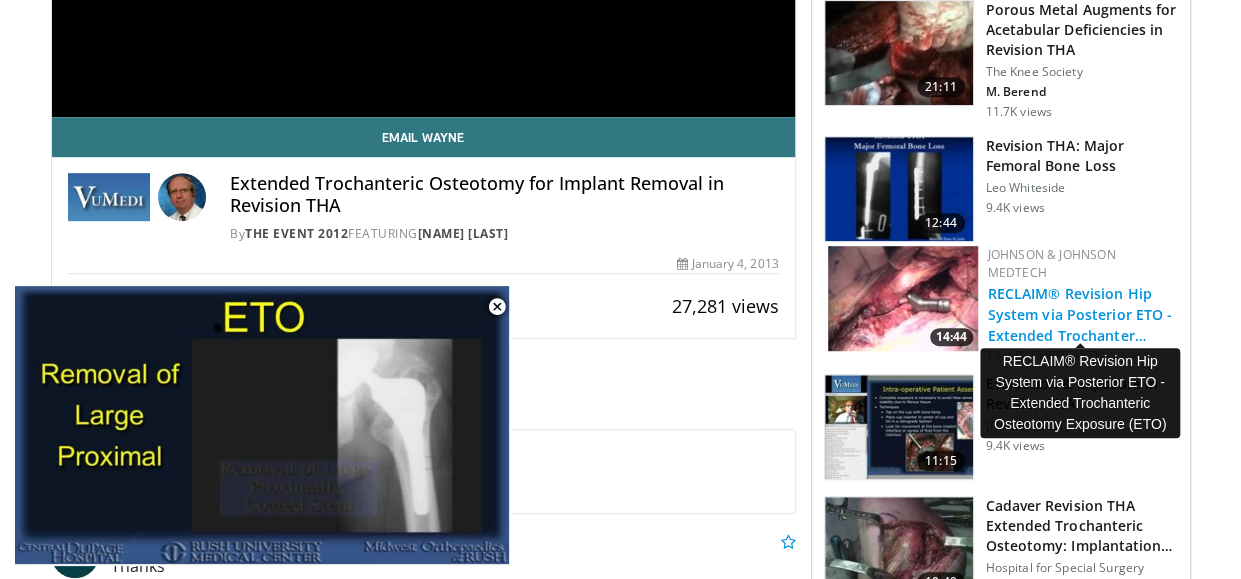 click on "RECLAIM® Revision Hip System via Posterior ETO - Extended Trochanter…" at bounding box center (1080, 314) 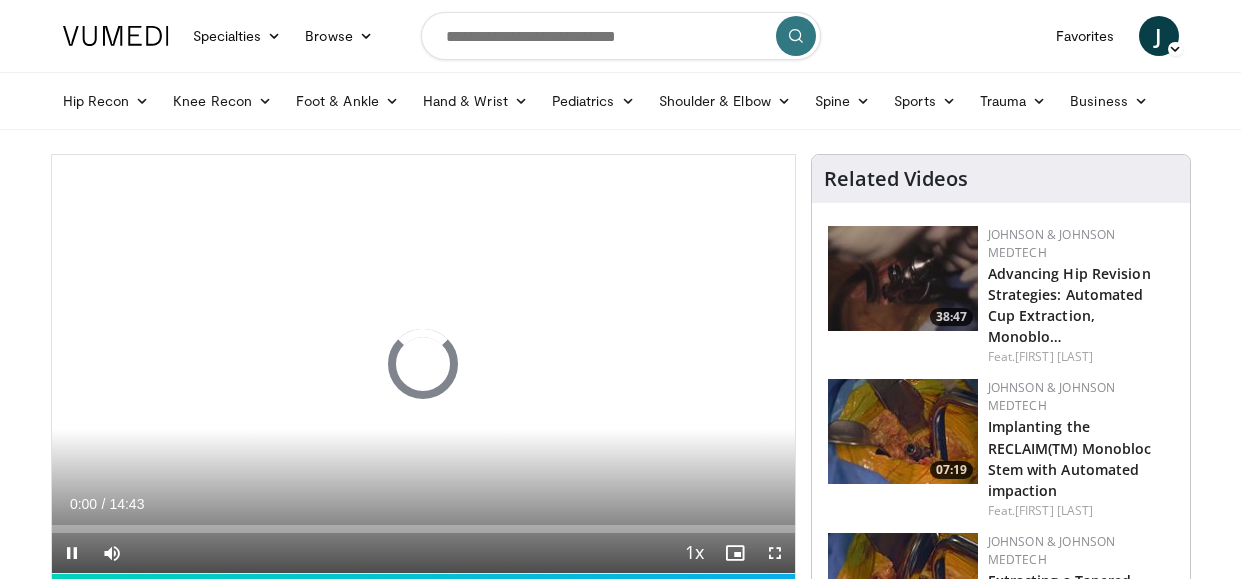 scroll, scrollTop: 90, scrollLeft: 0, axis: vertical 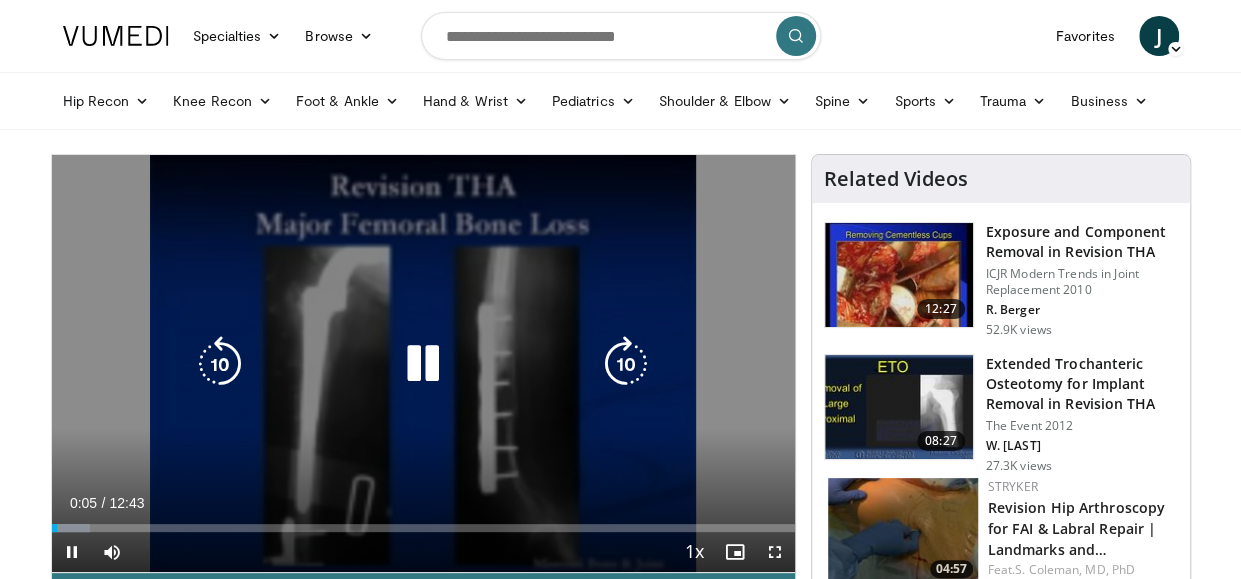 click at bounding box center [423, 364] 